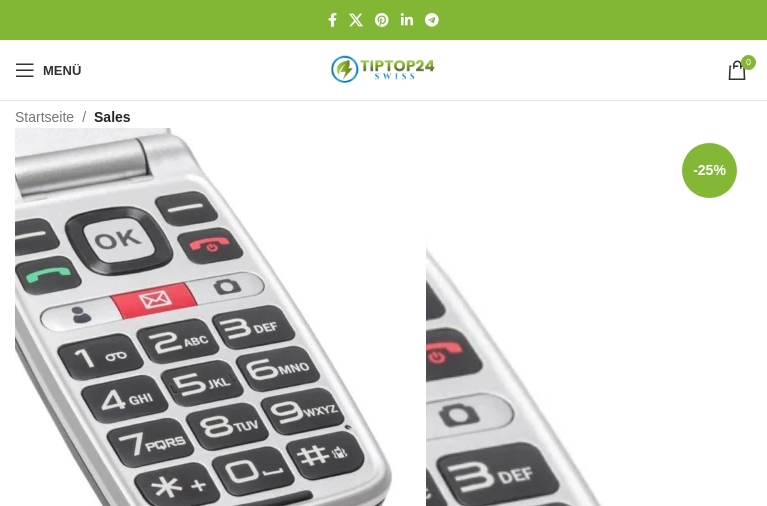 scroll, scrollTop: 0, scrollLeft: 0, axis: both 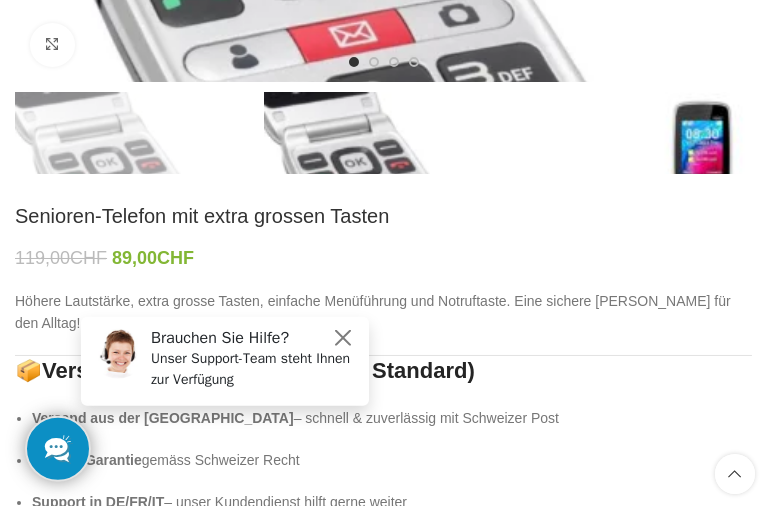 click on "In den Warenkorb" at bounding box center [192, 664] 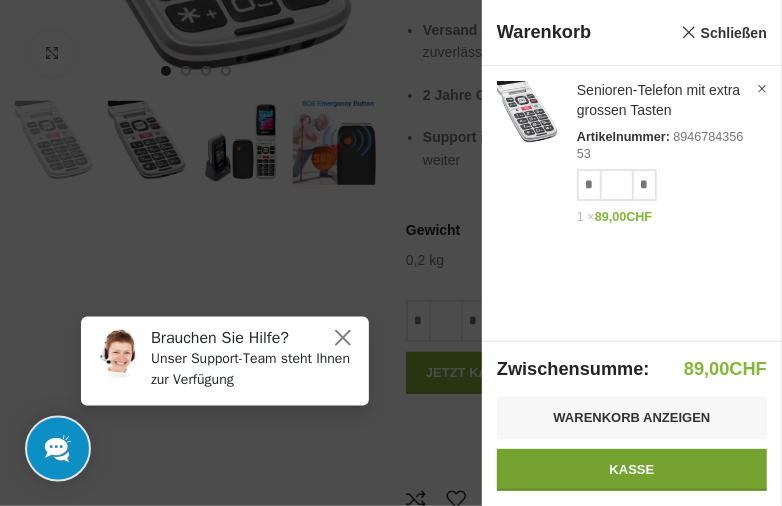 click on "Kasse" at bounding box center (632, 470) 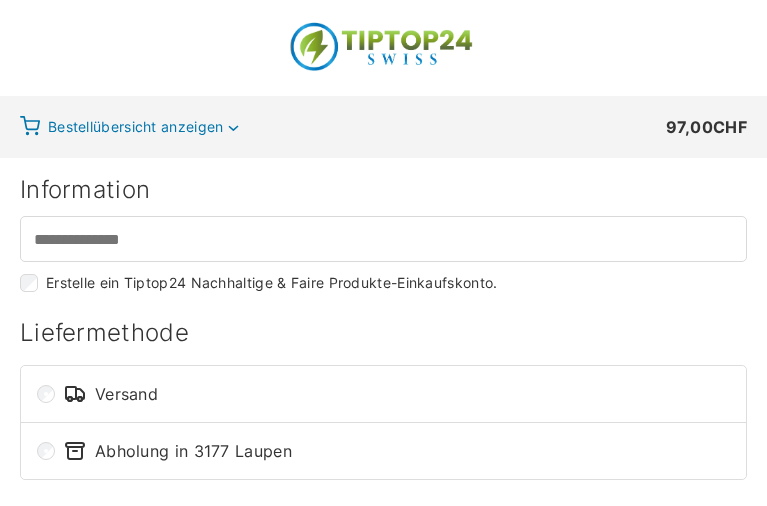 select on "**" 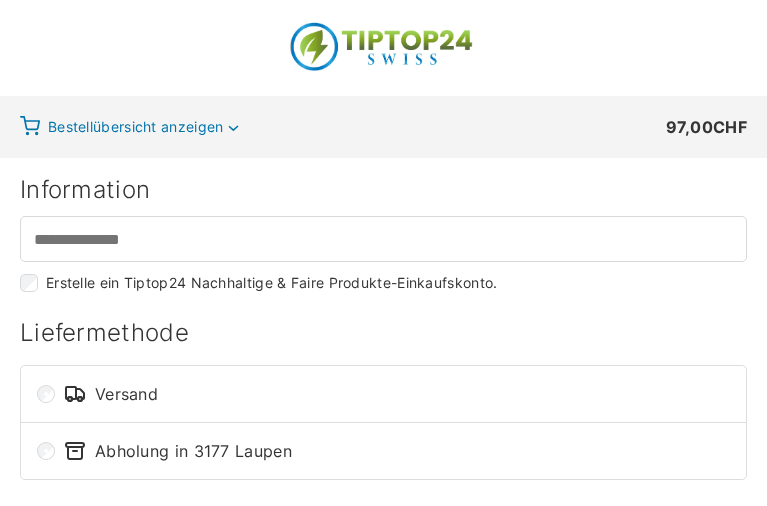 scroll, scrollTop: 0, scrollLeft: 0, axis: both 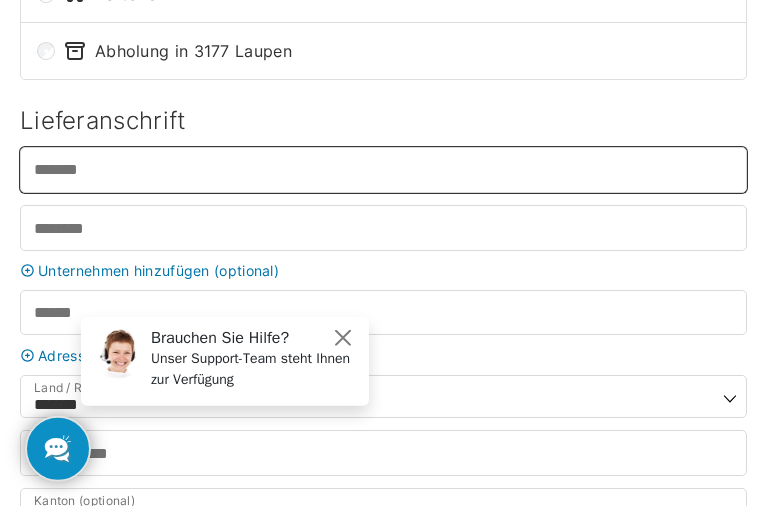 click on "Vorname  *" at bounding box center (383, 169) 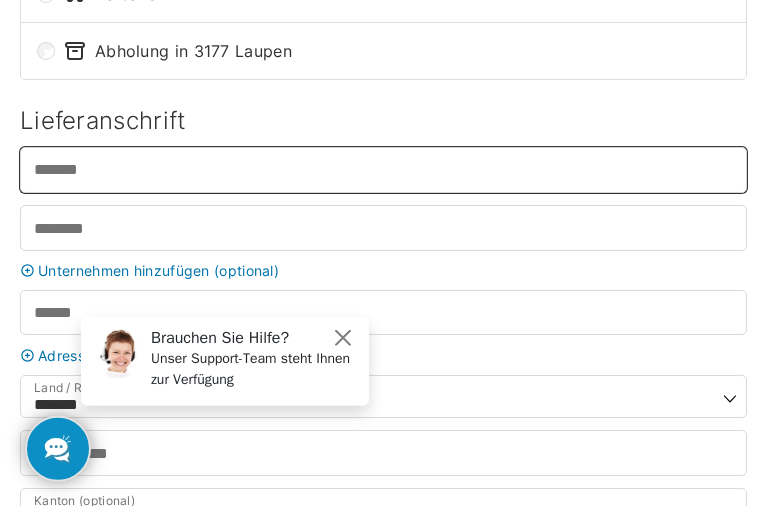 type on "****" 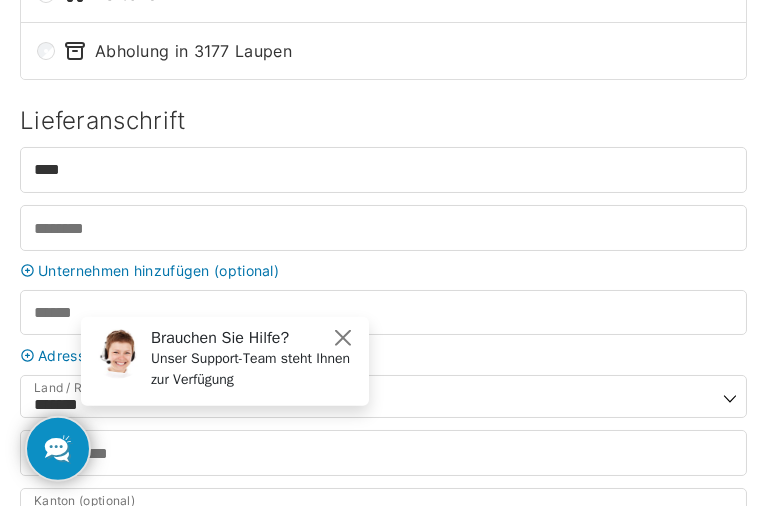 type on "**********" 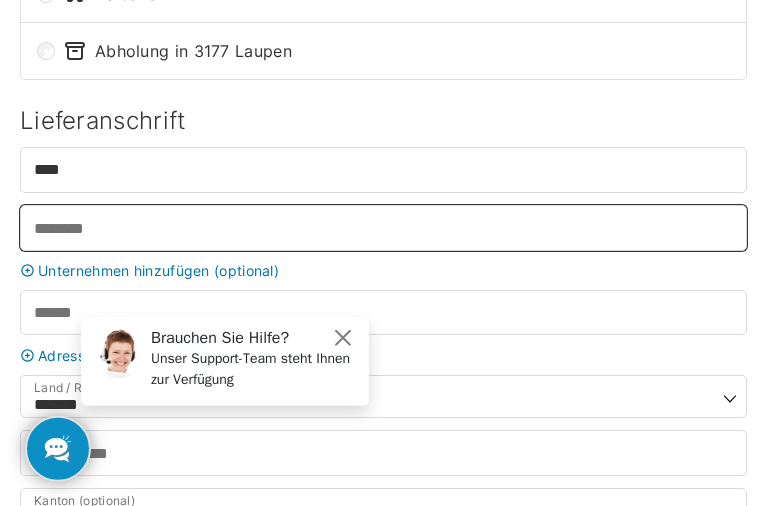 type on "*******" 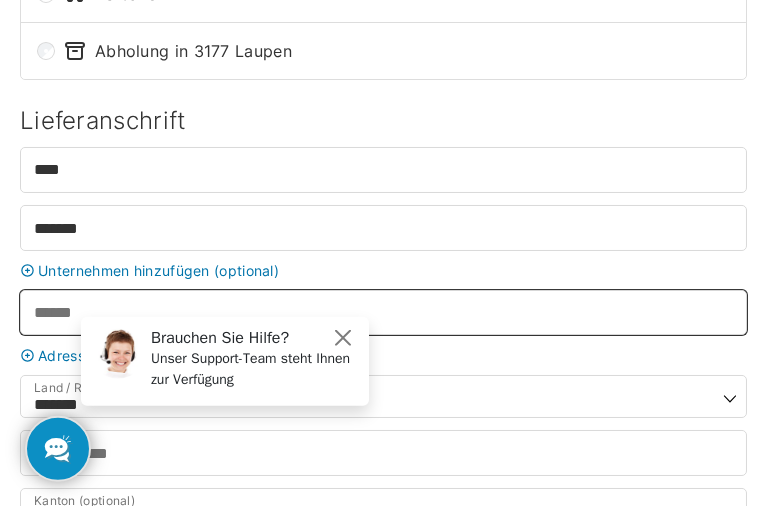 type on "**********" 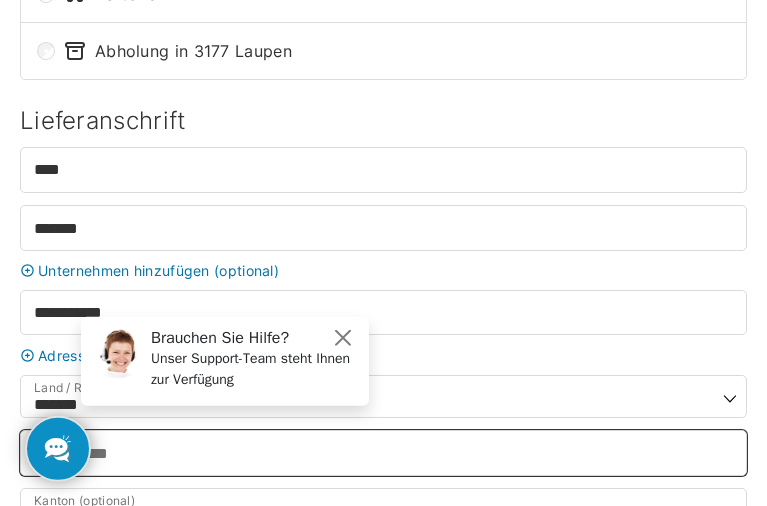 type on "****" 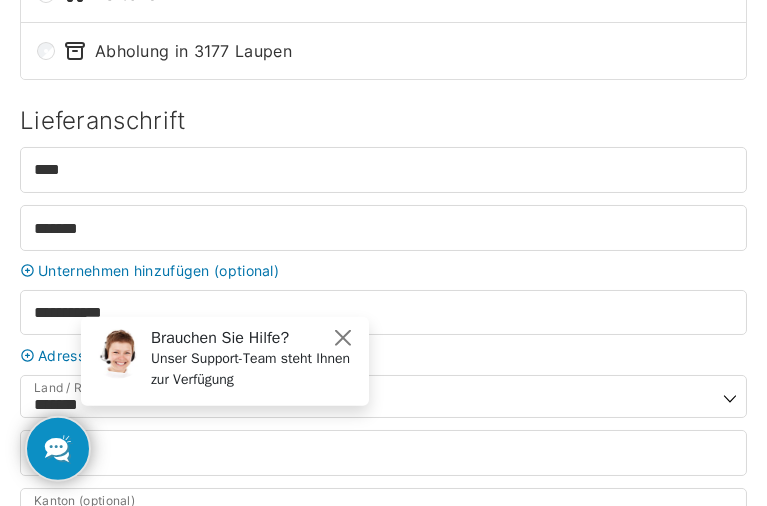 type on "**********" 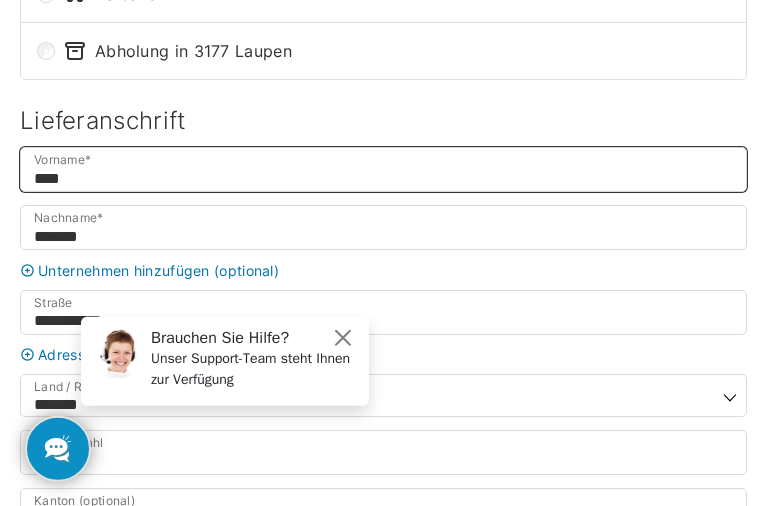 select on "**" 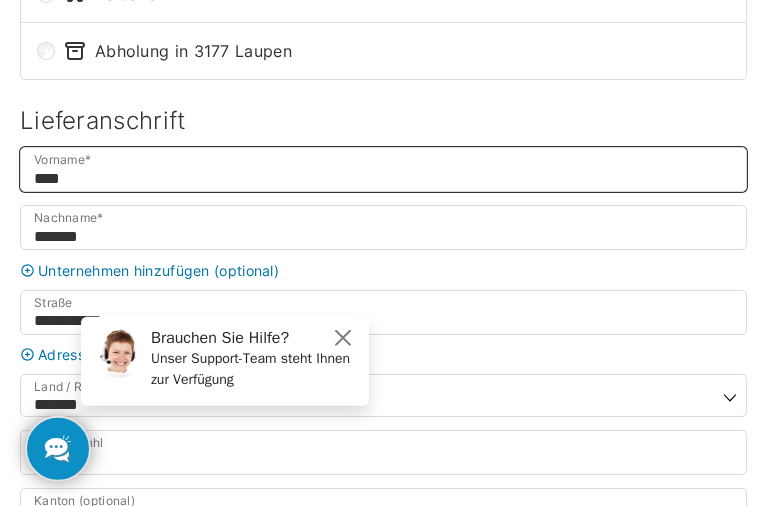 type on "**********" 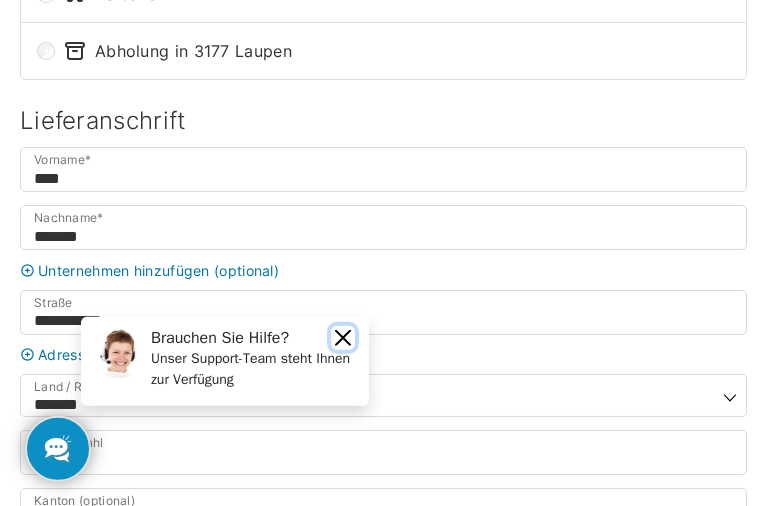 click at bounding box center [343, 337] 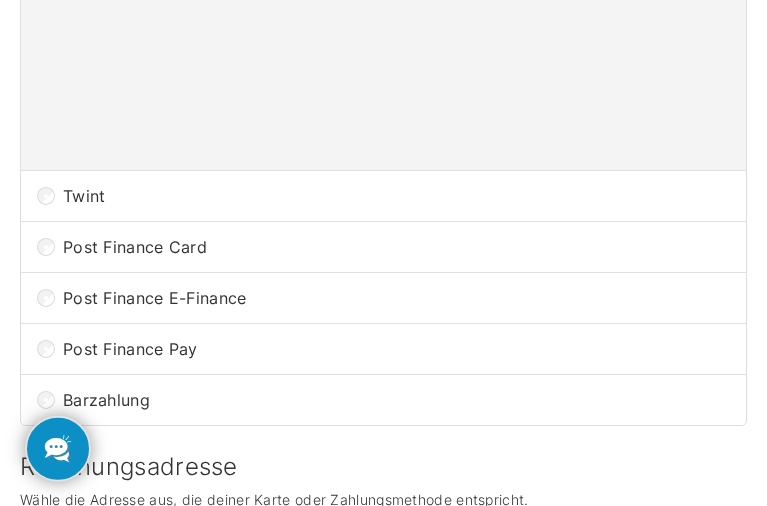 scroll, scrollTop: 1400, scrollLeft: 0, axis: vertical 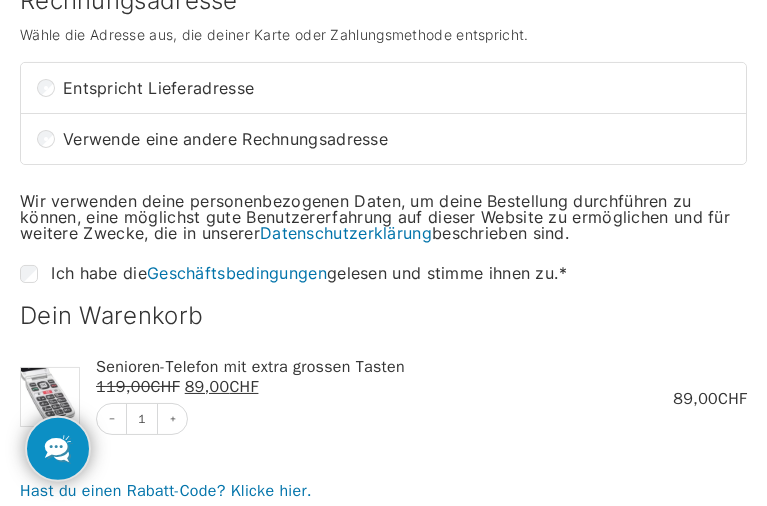 click on "Bestellung abschließen" at bounding box center [383, 689] 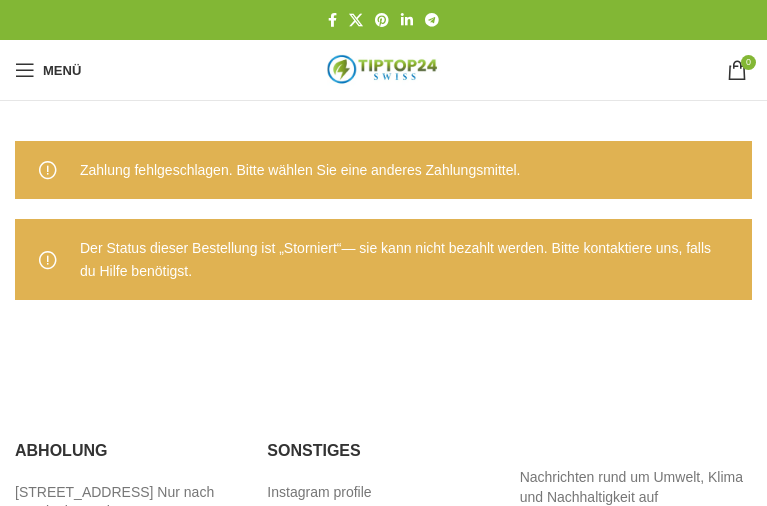 scroll, scrollTop: 0, scrollLeft: 0, axis: both 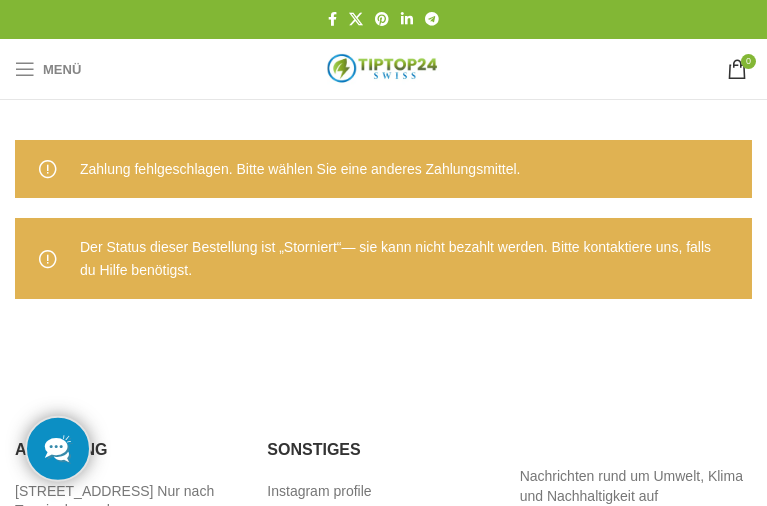 click at bounding box center [25, 69] 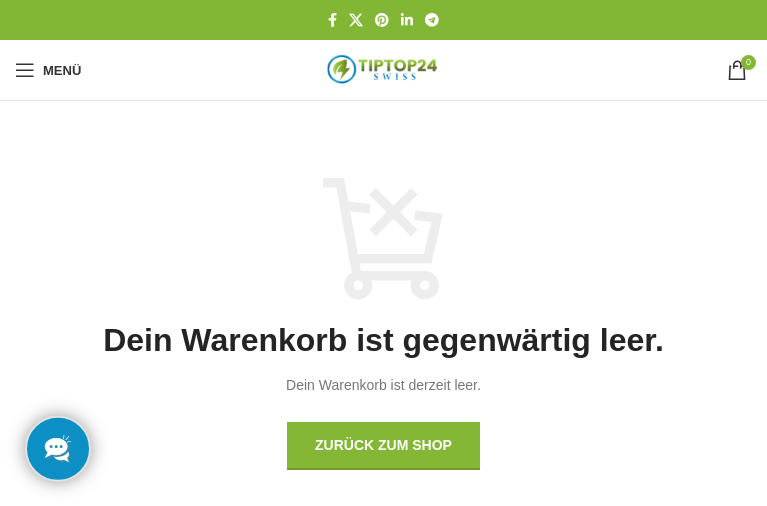 scroll, scrollTop: 0, scrollLeft: 0, axis: both 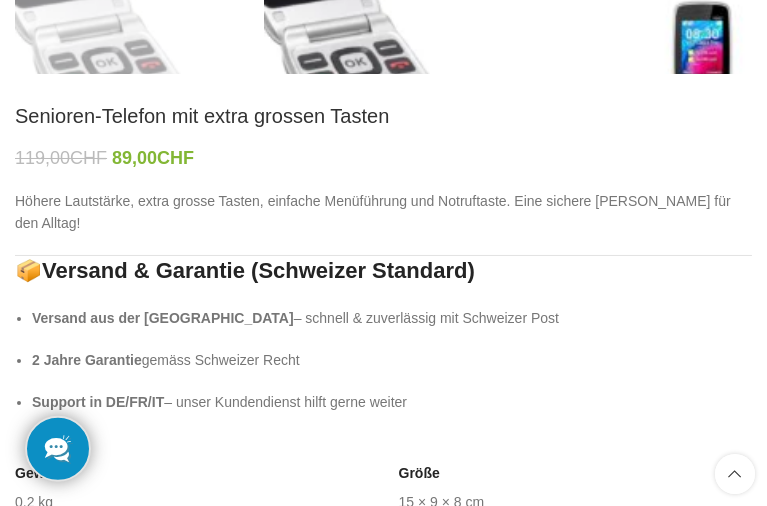 click on "In den Warenkorb" at bounding box center (192, 564) 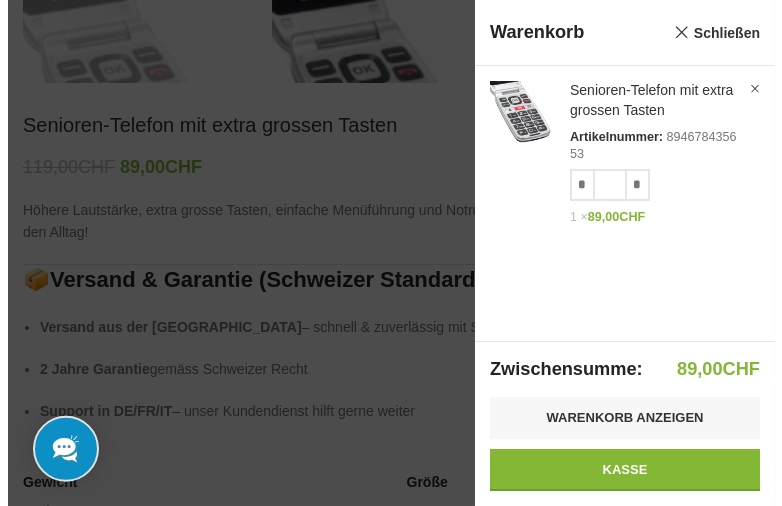 scroll, scrollTop: 507, scrollLeft: 0, axis: vertical 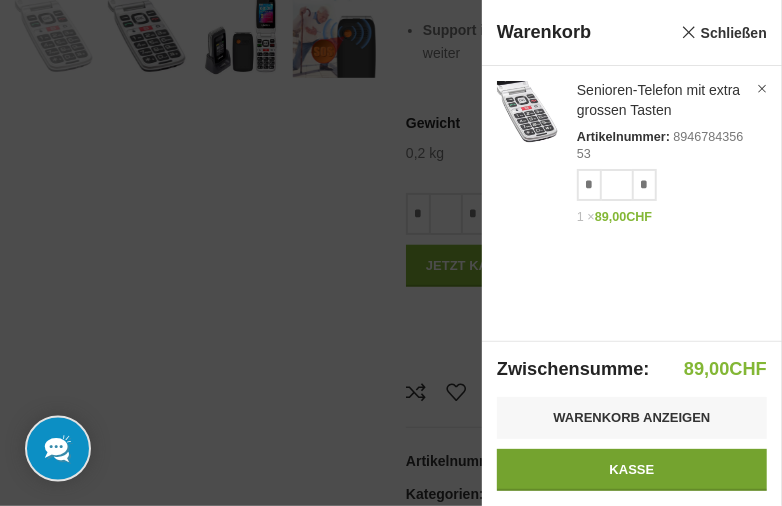 click on "Kasse" at bounding box center (632, 470) 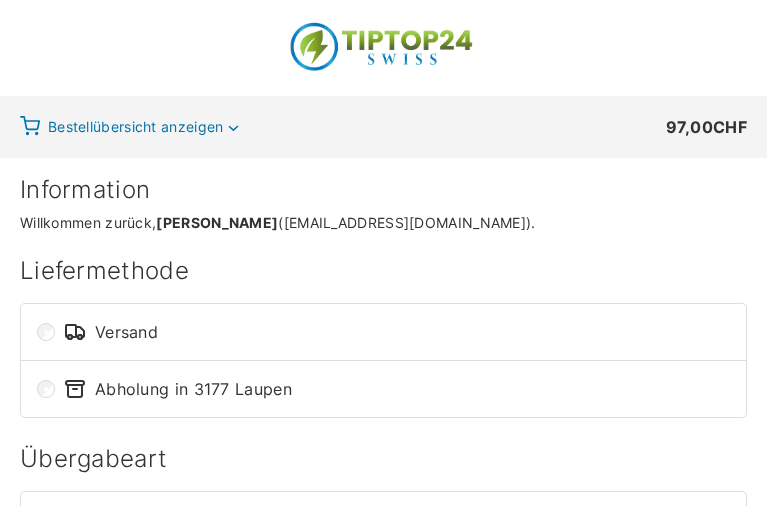 select on "**" 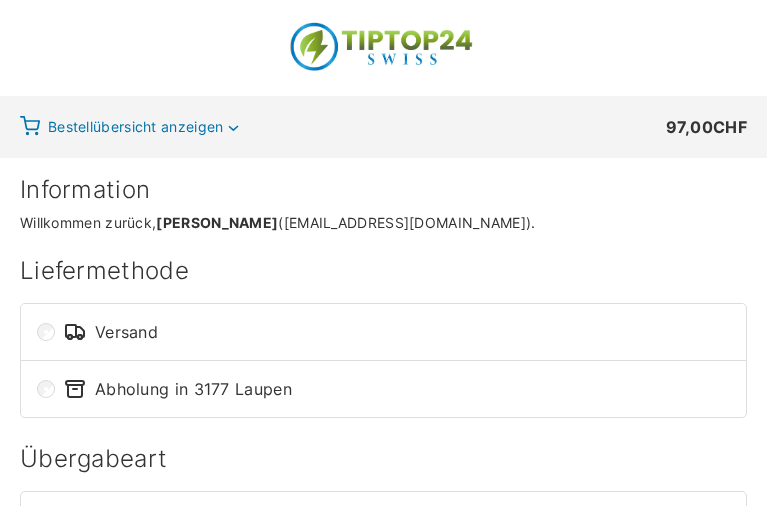 type on "**********" 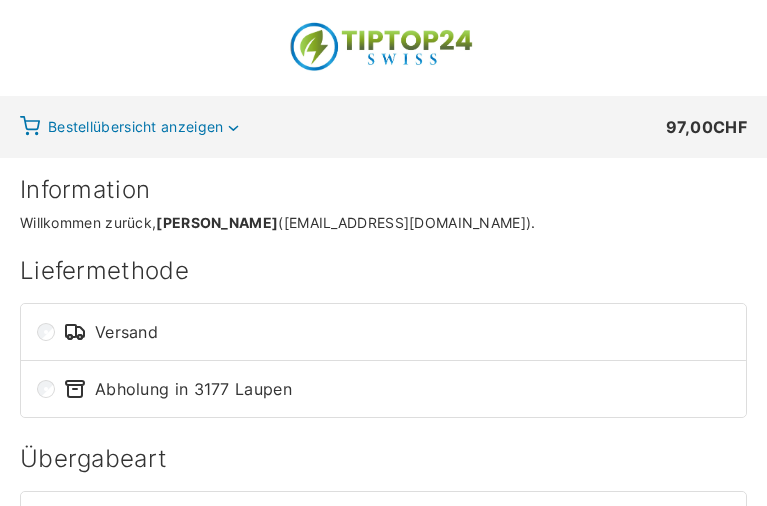 select on "**" 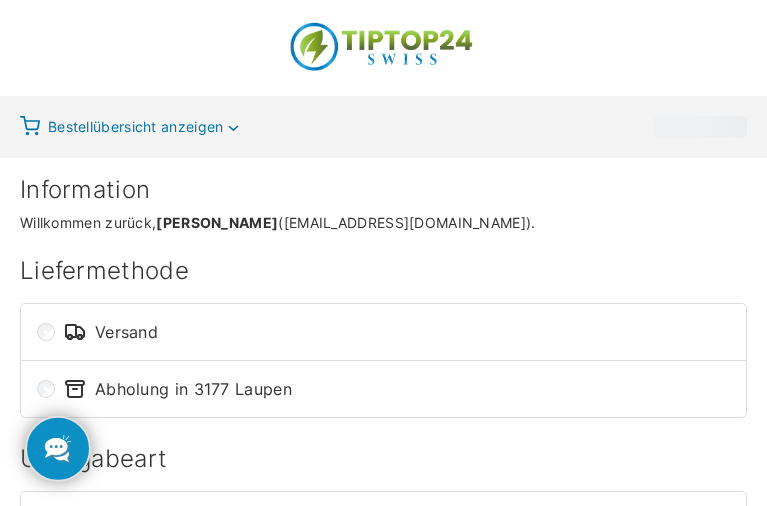 scroll, scrollTop: 0, scrollLeft: 0, axis: both 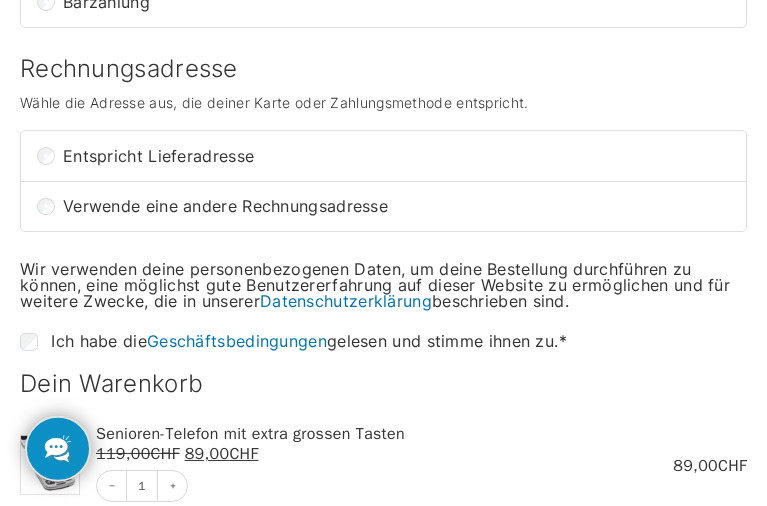 click on "Bestellung abschließen" at bounding box center (383, 757) 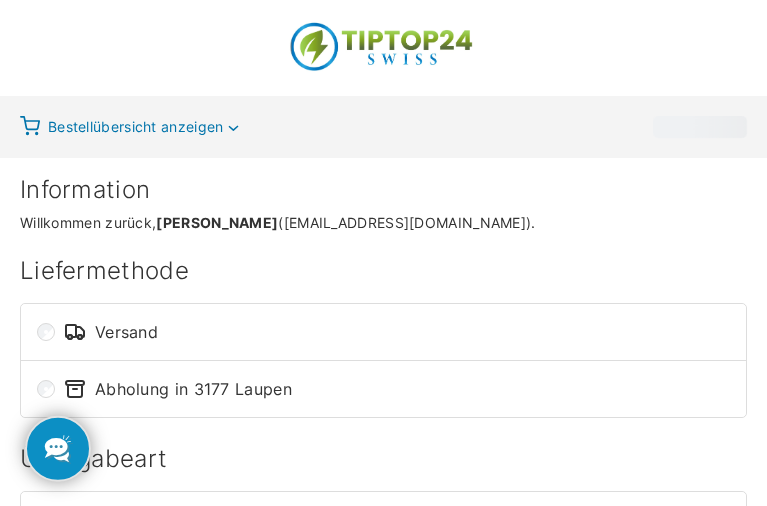 select on "**" 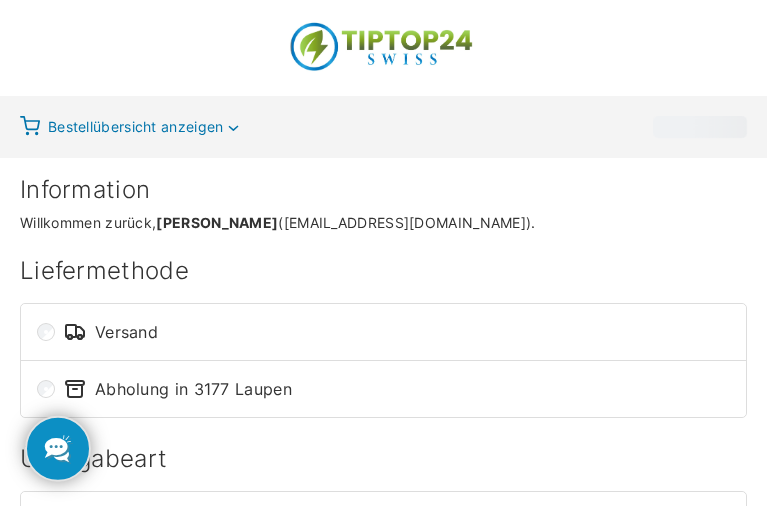 scroll, scrollTop: 1592, scrollLeft: 0, axis: vertical 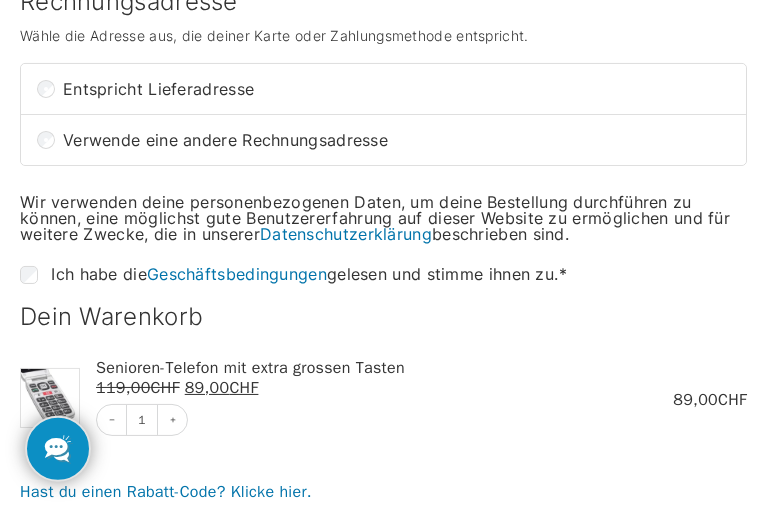 click on "Bestellung abschließen" at bounding box center (383, 690) 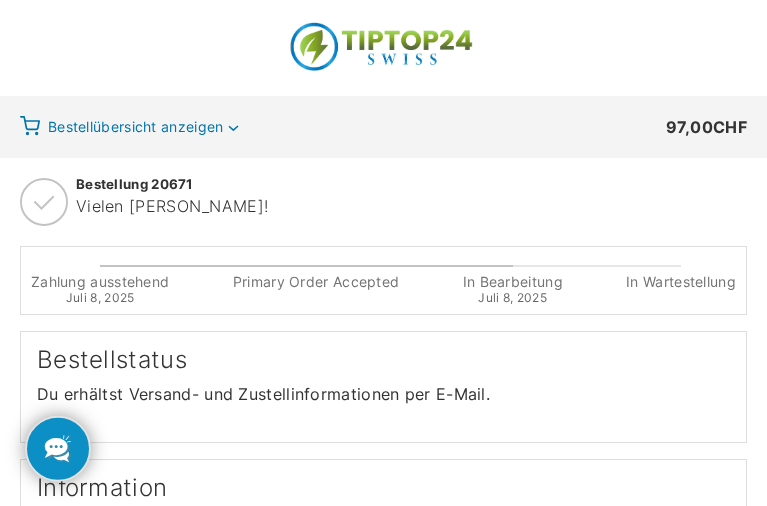 scroll, scrollTop: 0, scrollLeft: 0, axis: both 